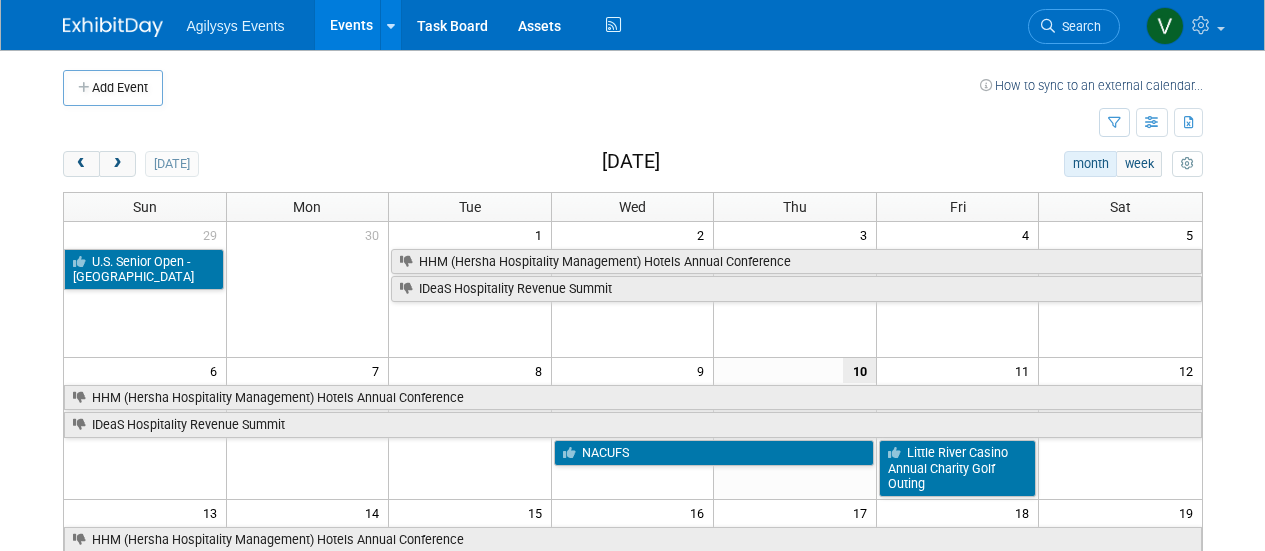 scroll, scrollTop: 0, scrollLeft: 0, axis: both 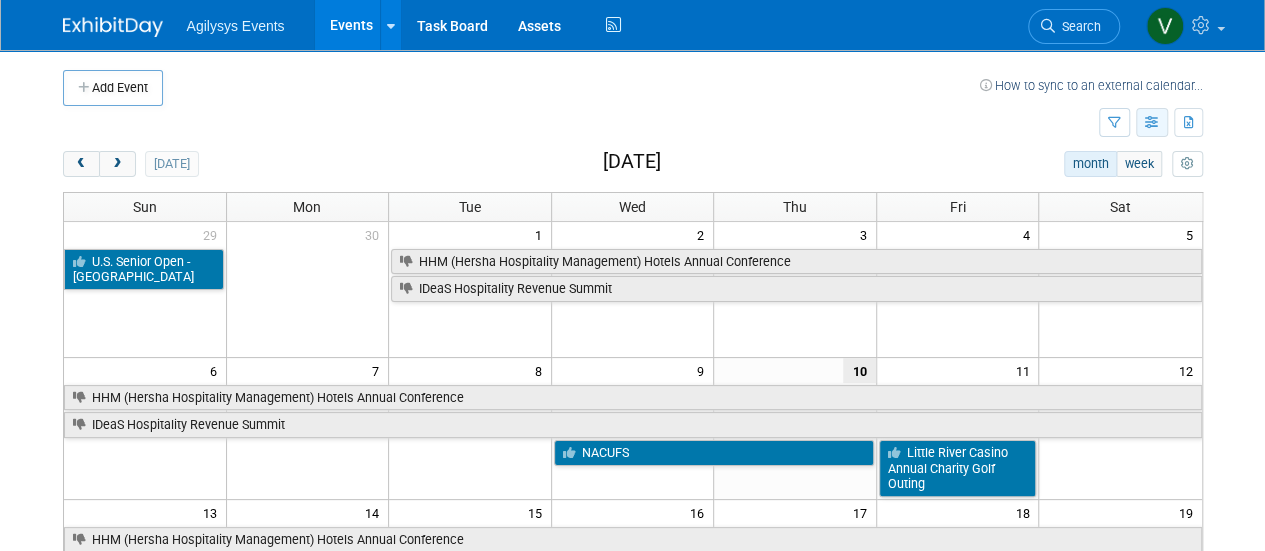 click at bounding box center [1152, 122] 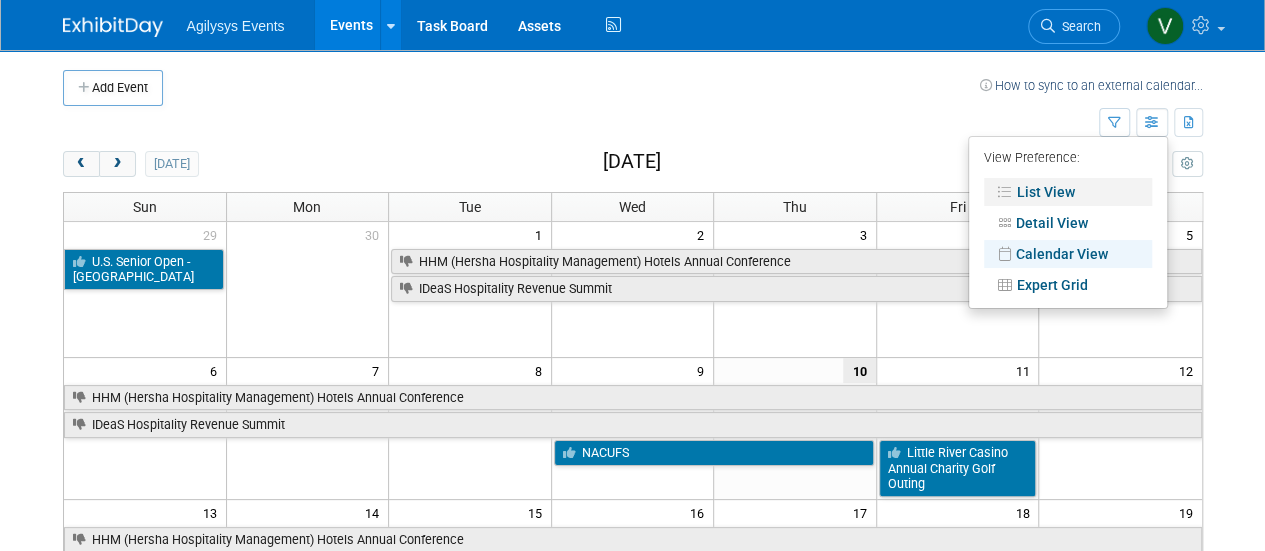 click on "List View" at bounding box center [1068, 192] 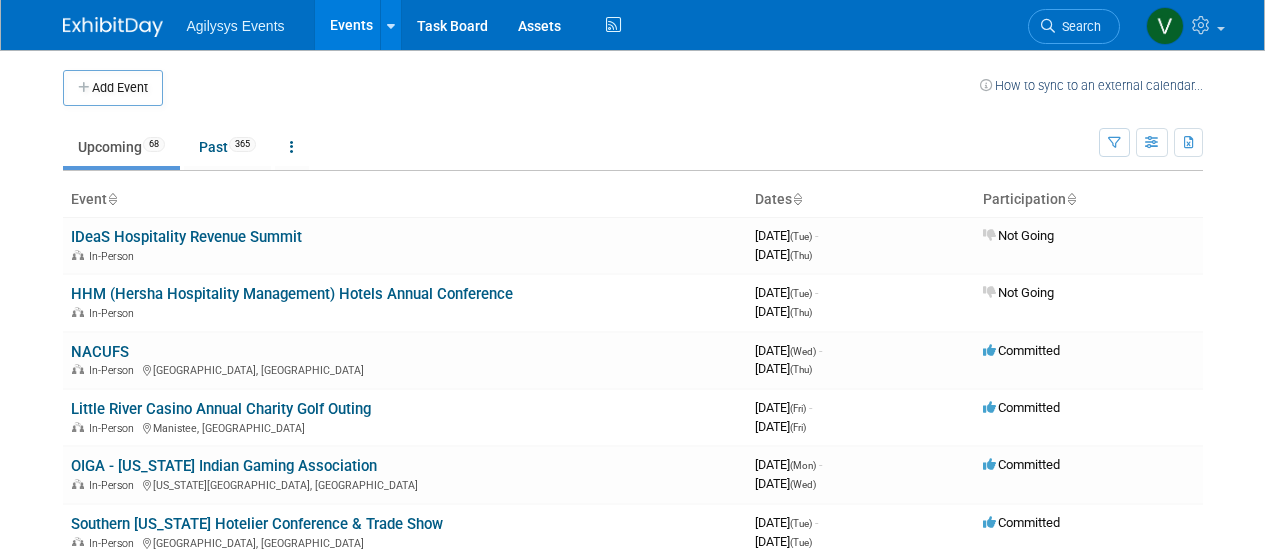 scroll, scrollTop: 0, scrollLeft: 0, axis: both 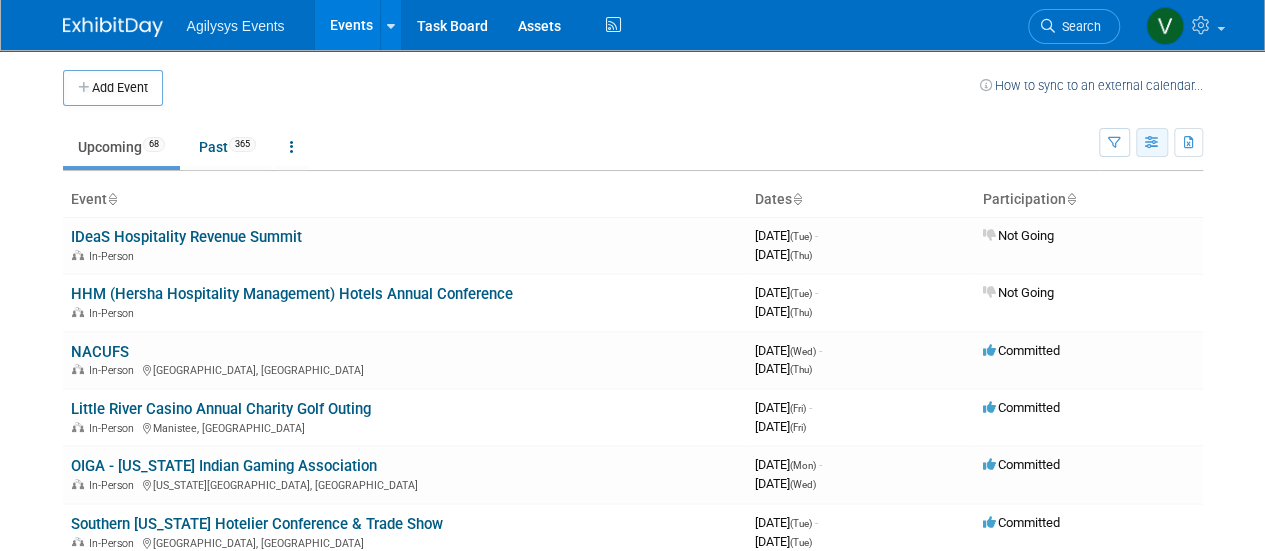 click at bounding box center [1152, 143] 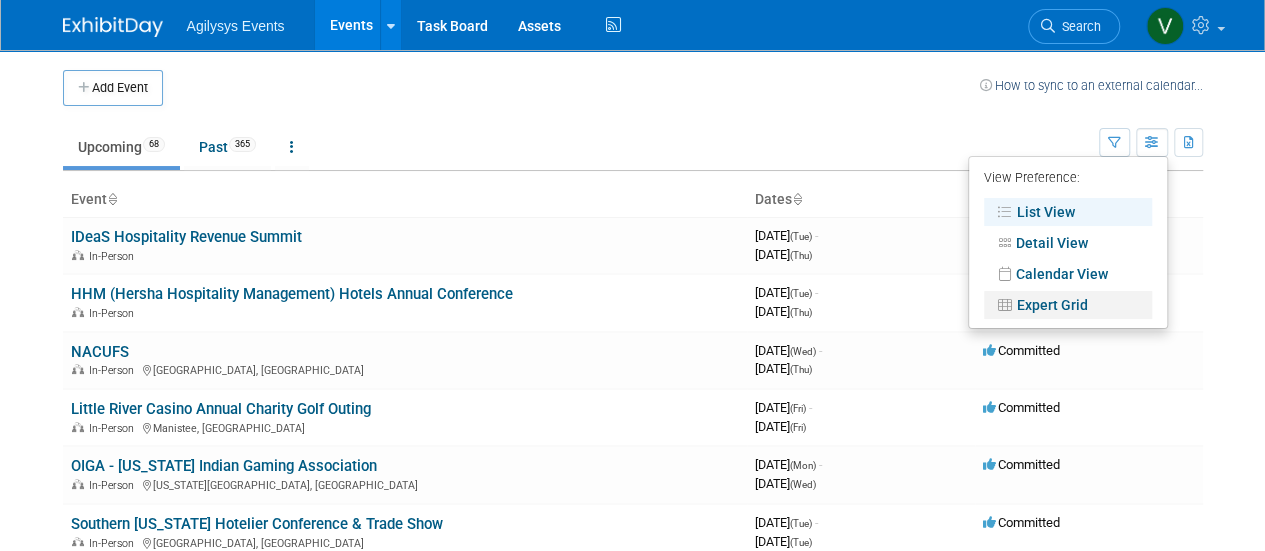 click on "Expert Grid" at bounding box center [1068, 305] 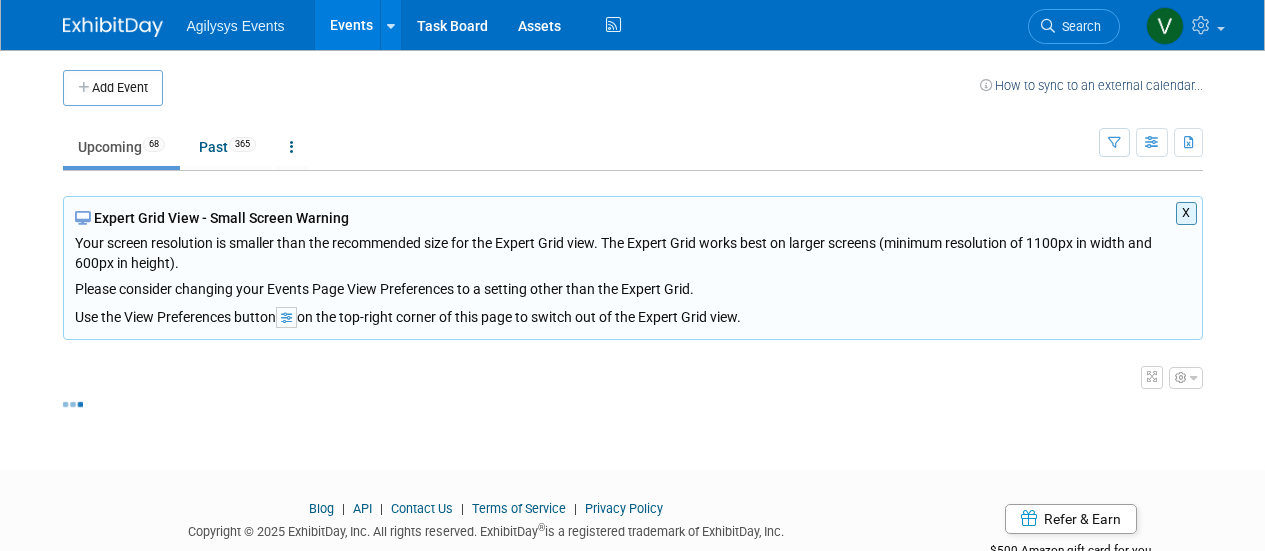 scroll, scrollTop: 0, scrollLeft: 0, axis: both 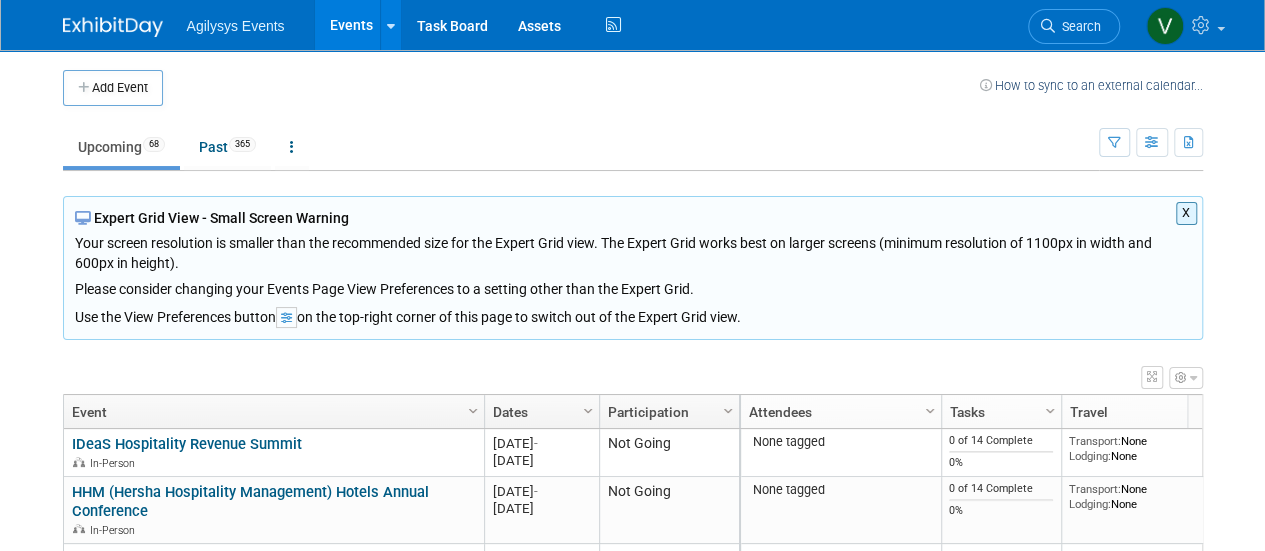 drag, startPoint x: 1181, startPoint y: 140, endPoint x: 1192, endPoint y: 220, distance: 80.75271 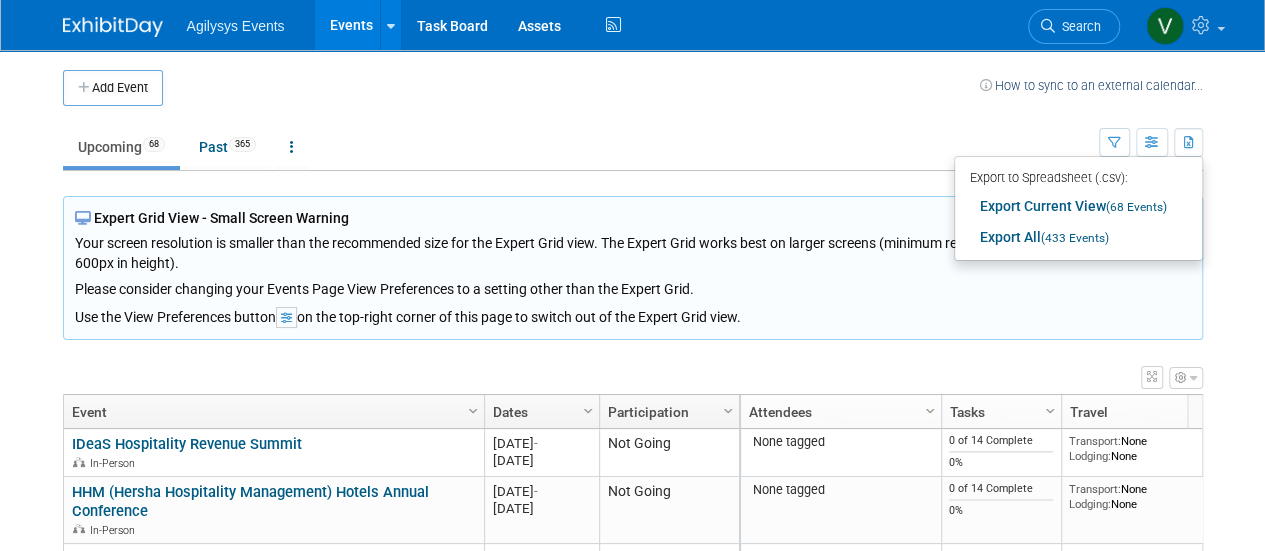 click on "Upcoming
68
Past
365
All Events
433
Past and Upcoming
Grouped Annually
Events grouped by year" at bounding box center (581, 148) 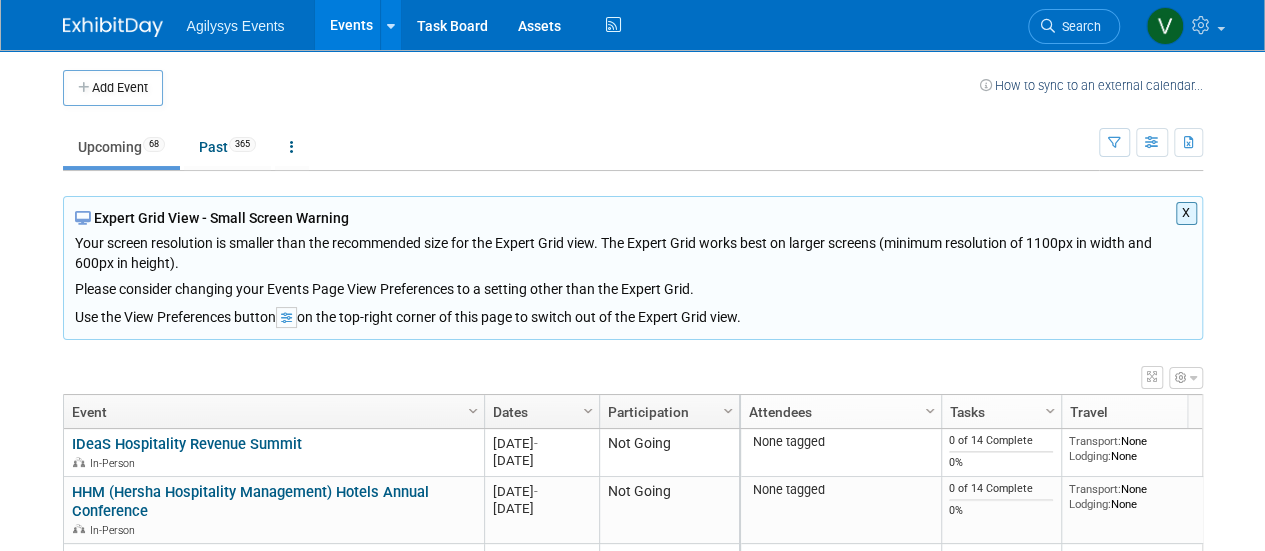 click on "Show:
All Events
Just My Events
Only show events that either I created, or I am tagged in (as attendee, or assignee of a task, or travel reservation, etc.)
Attendance / Format Filter:
Do not filter by event format
Only show In-Person events
Only show Virtual events
Only show Hybrid events
Star Rating Filter:
Do not filter by star rating
Only show events with no ratings (0 stars)
Only show events rated 1 star
Only show events rated 1 star & up
Only show events rated 2 stars
Only show events rated 2 stars & up
Only show events rated 3 stars
Hide events marked as 'Committed'
Hide events marked as 'Considering'
Hide events marked as 'Not Going'
Hide events marked as 'Walk or Attend Only'
Hide events marked as 'Waiting for Invite'
Hide events marked as 'Sponsorship Only'
Event Tag Filter:
Include events that have
all of these tags
any one of these tags
Apply" at bounding box center (1151, 138) 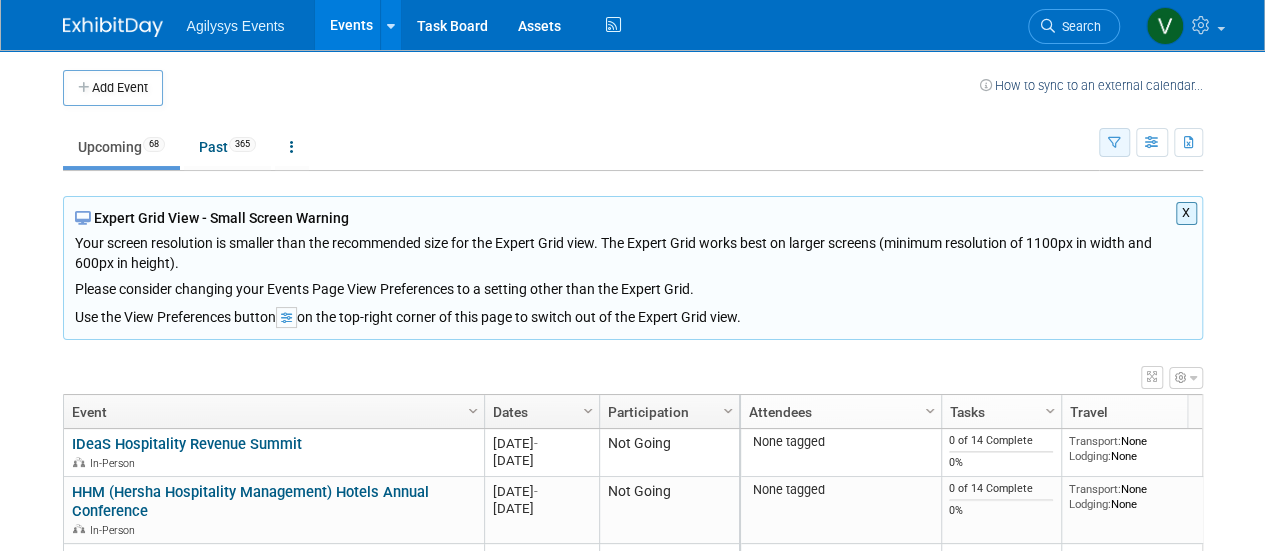 click at bounding box center (1114, 142) 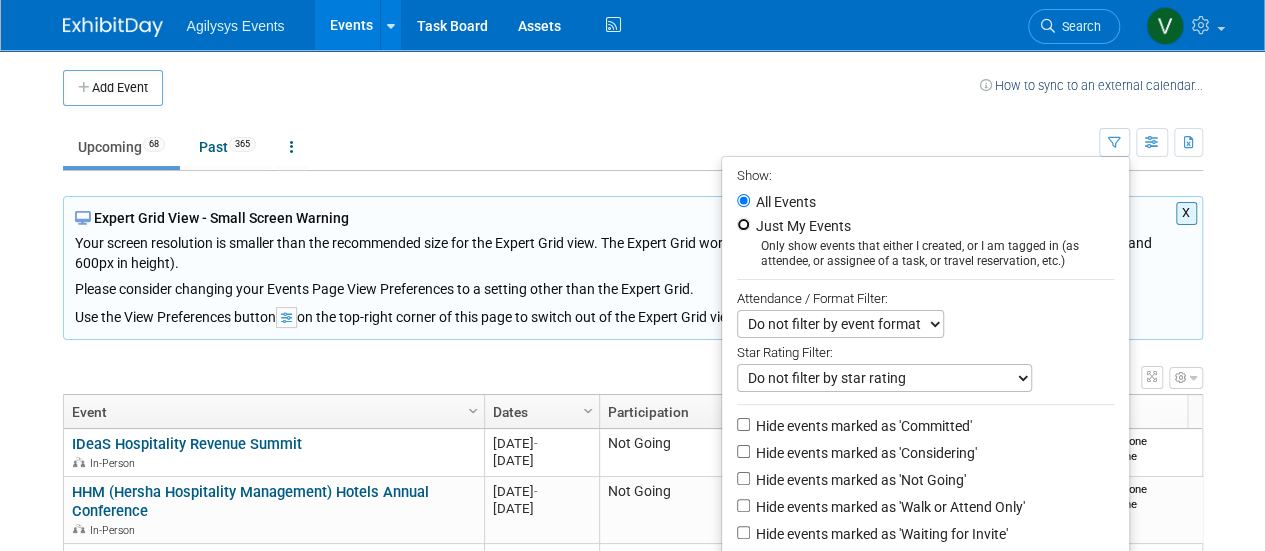click on "Just My Events" at bounding box center [743, 224] 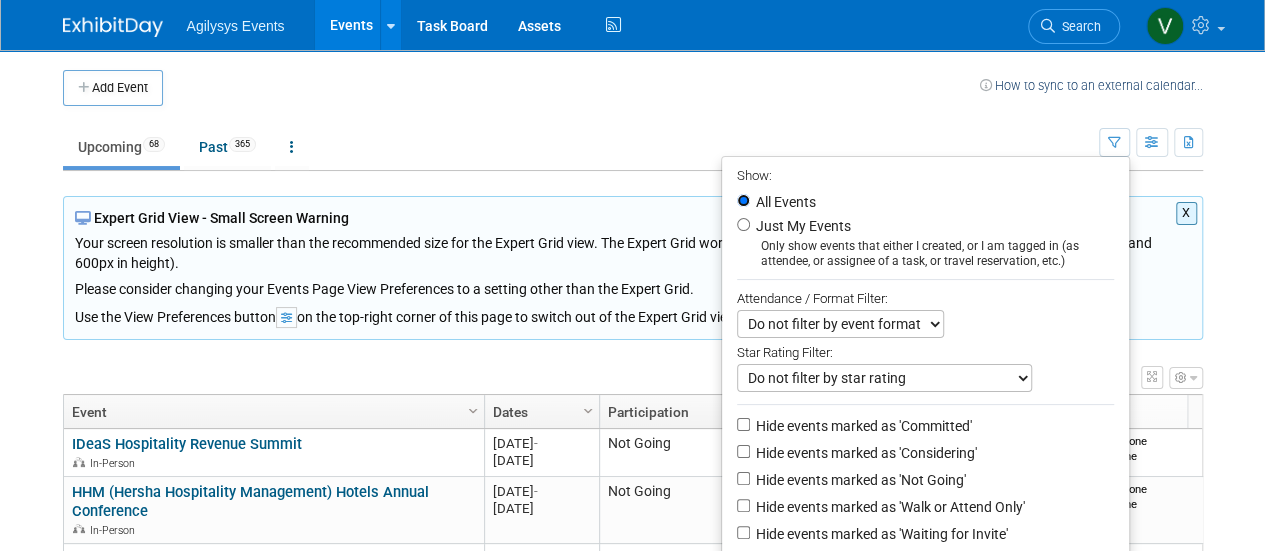 click on "All Events" at bounding box center (743, 200) 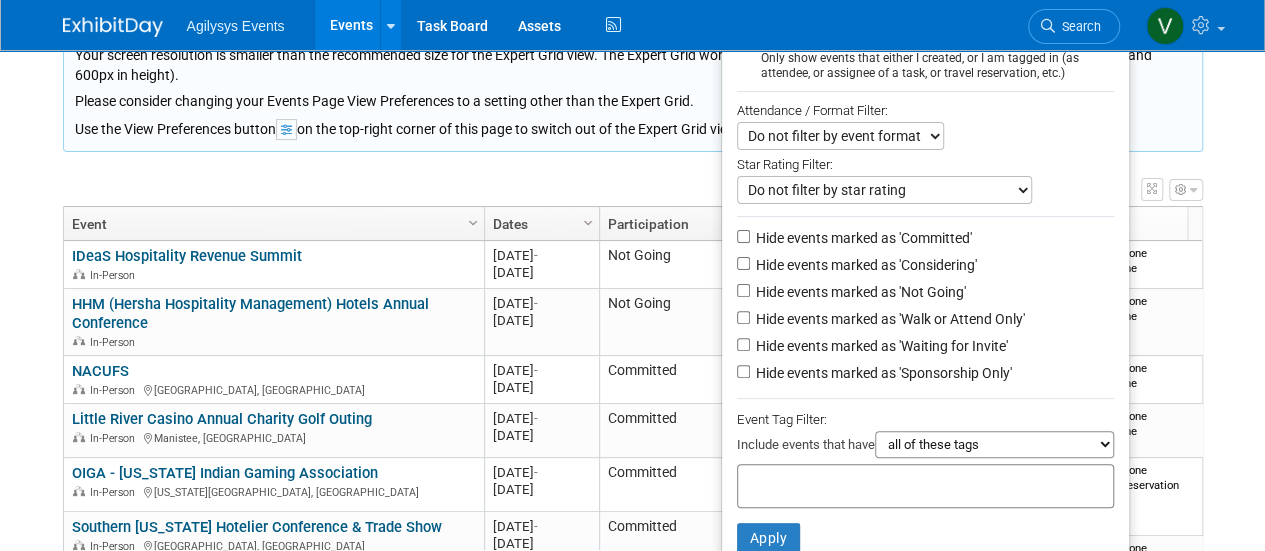 scroll, scrollTop: 200, scrollLeft: 0, axis: vertical 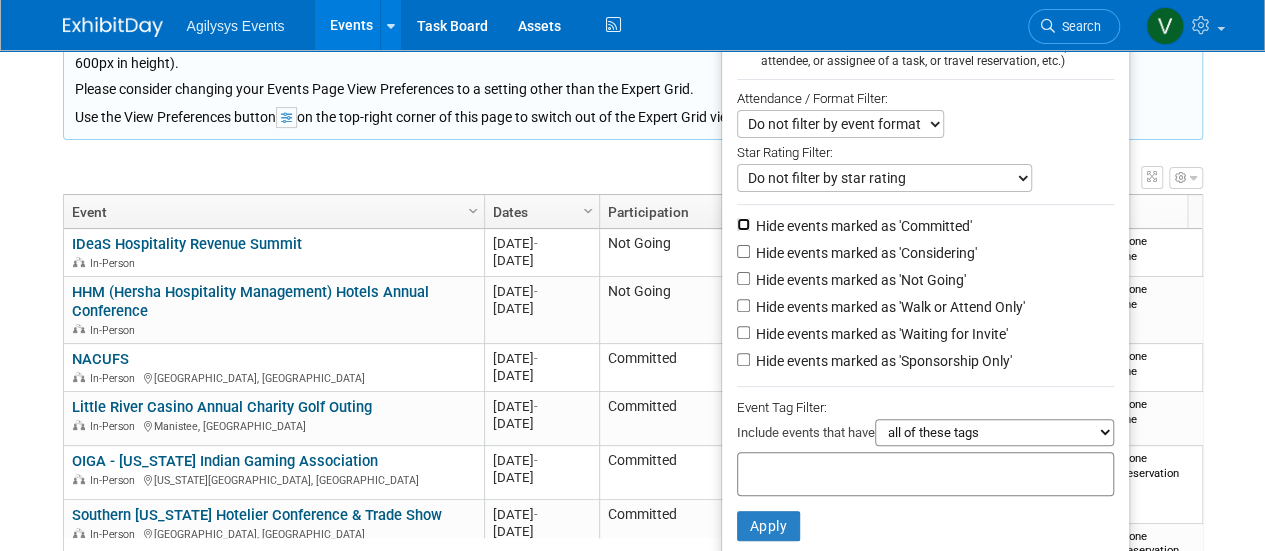 click on "Hide events marked as 'Committed'" at bounding box center [743, 224] 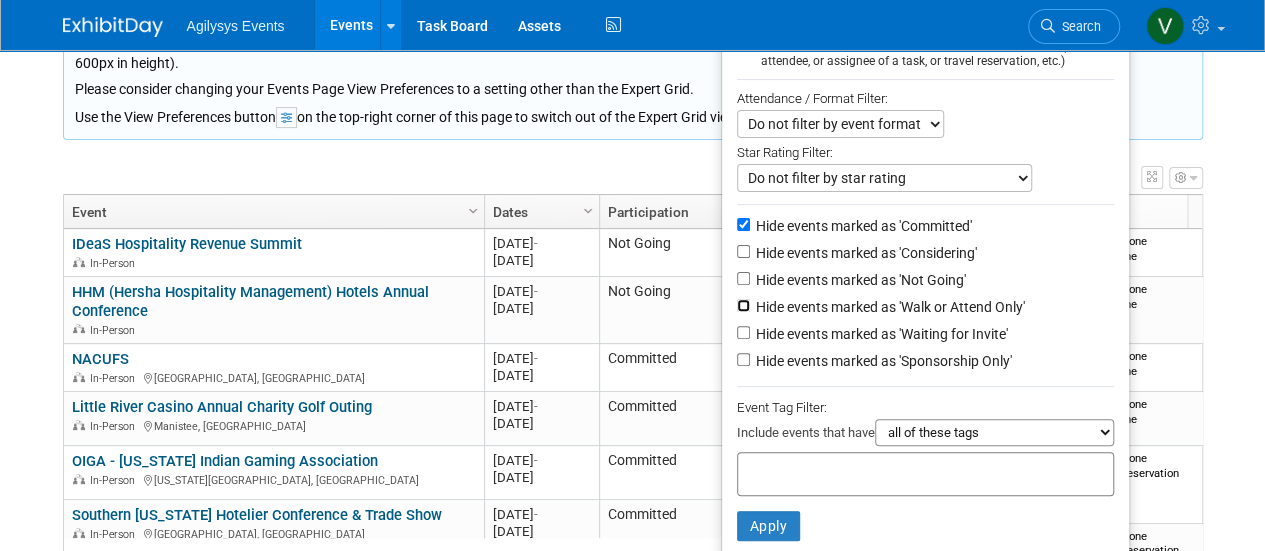 click on "Hide events marked as 'Walk or Attend Only'" at bounding box center [743, 305] 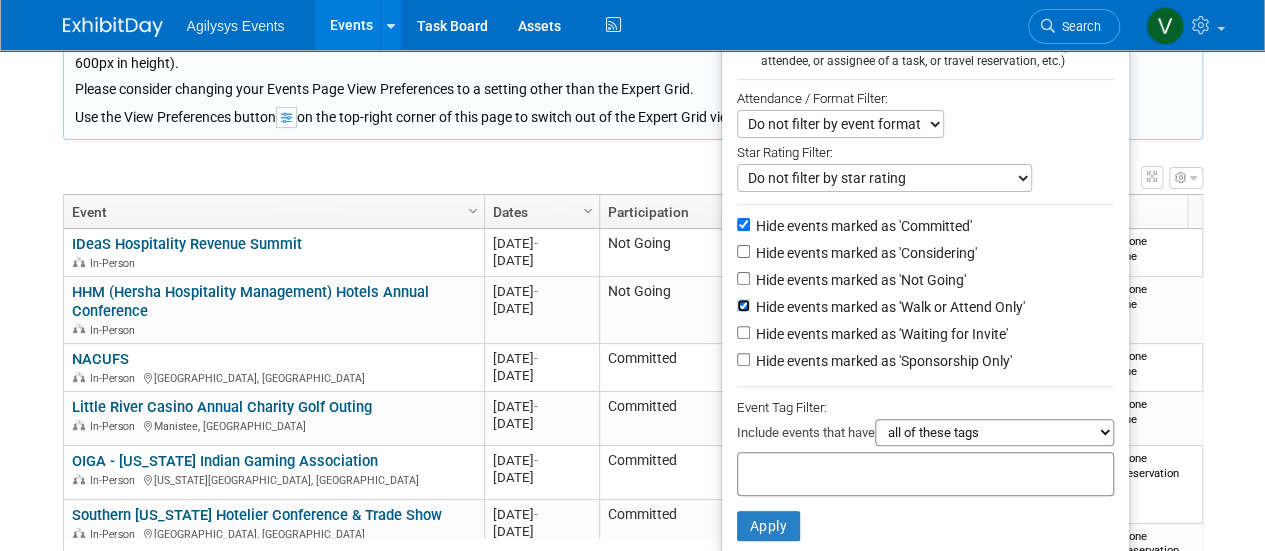click on "Hide events marked as 'Walk or Attend Only'" at bounding box center [743, 305] 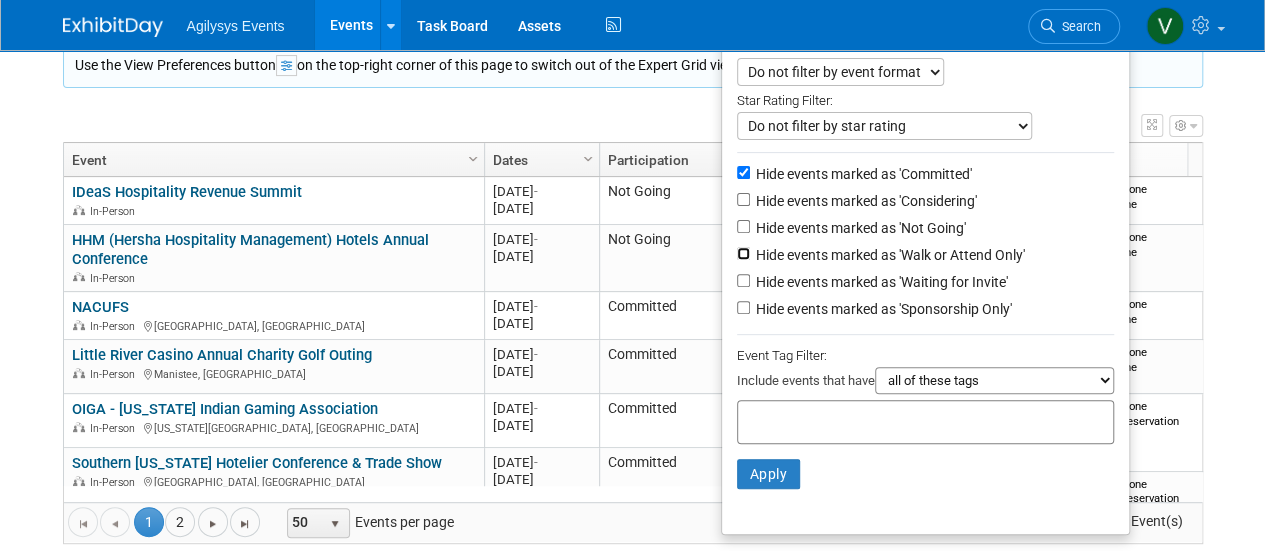 scroll, scrollTop: 281, scrollLeft: 0, axis: vertical 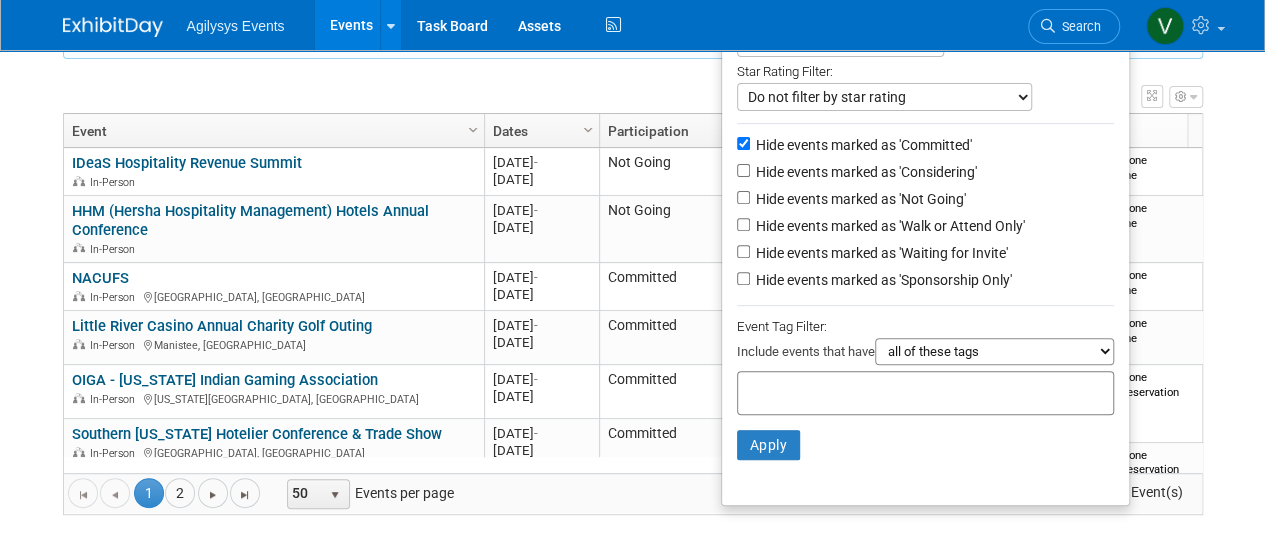 click on "all of these tags
any one of these tags
only and exactly these specific tags" at bounding box center (994, 351) 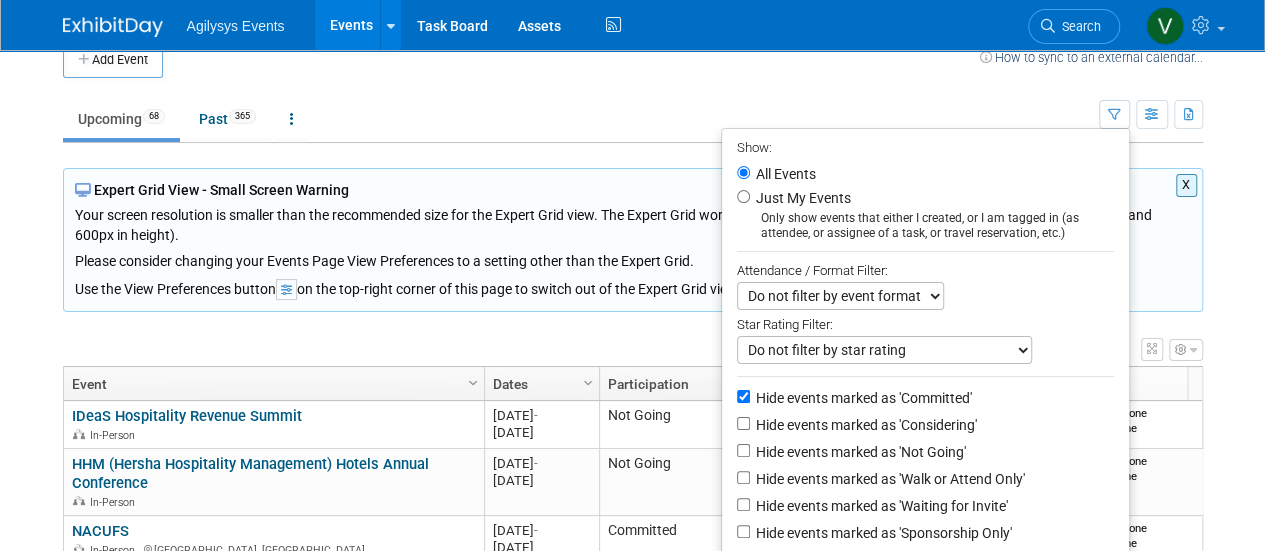 scroll, scrollTop: 0, scrollLeft: 0, axis: both 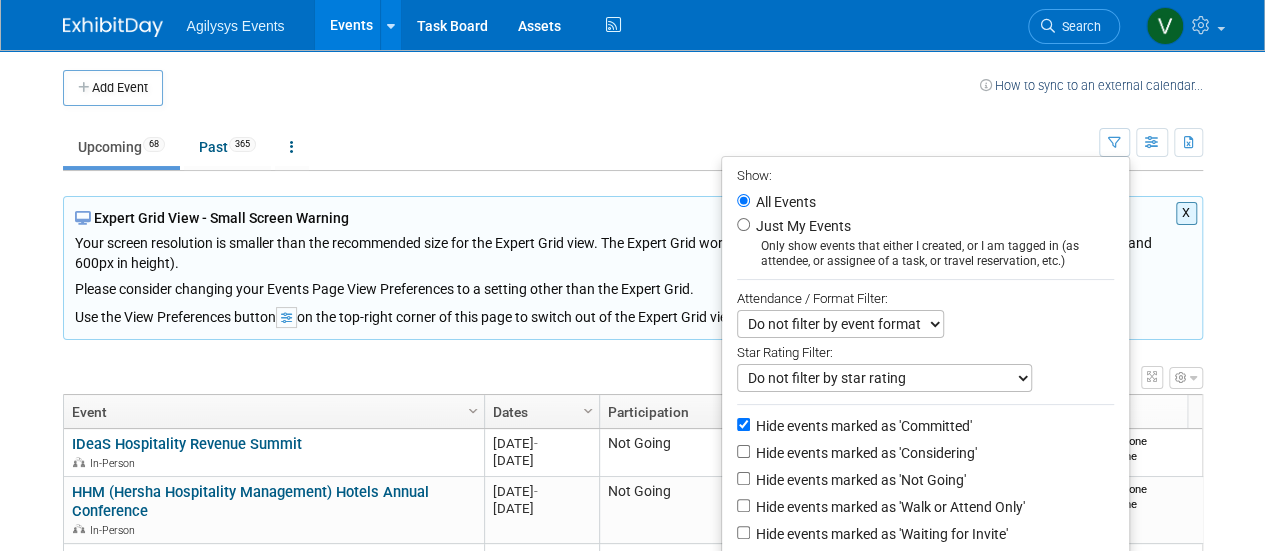 click on "Do not filter by event format
Only show In-Person events
Only show Virtual events
Only show Hybrid events" at bounding box center [840, 324] 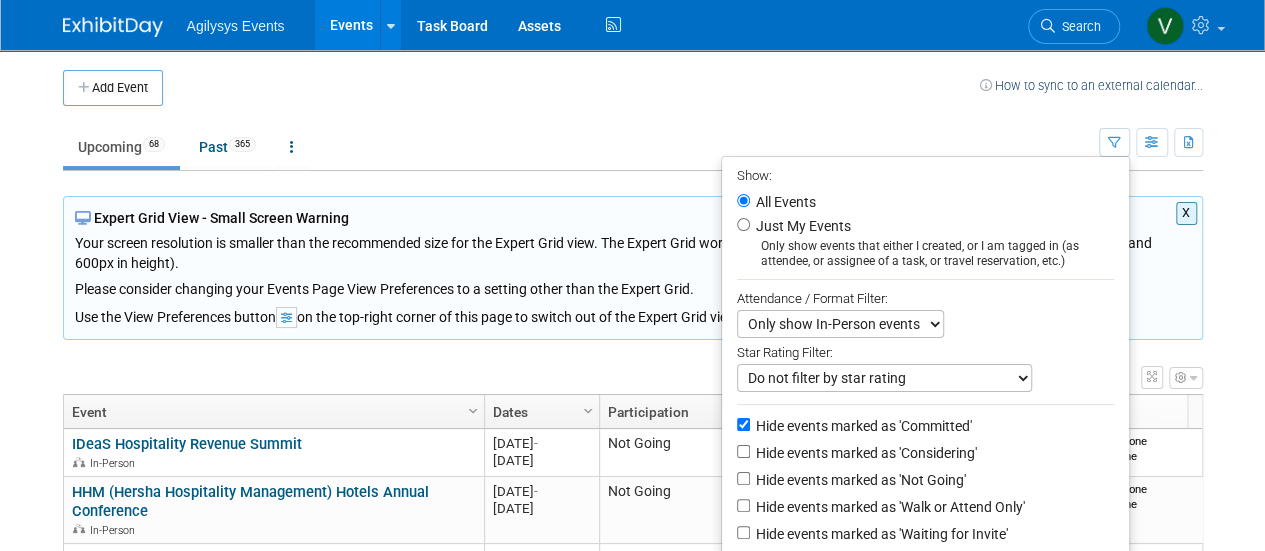 click on "Do not filter by event format
Only show In-Person events
Only show Virtual events
Only show Hybrid events" at bounding box center (840, 324) 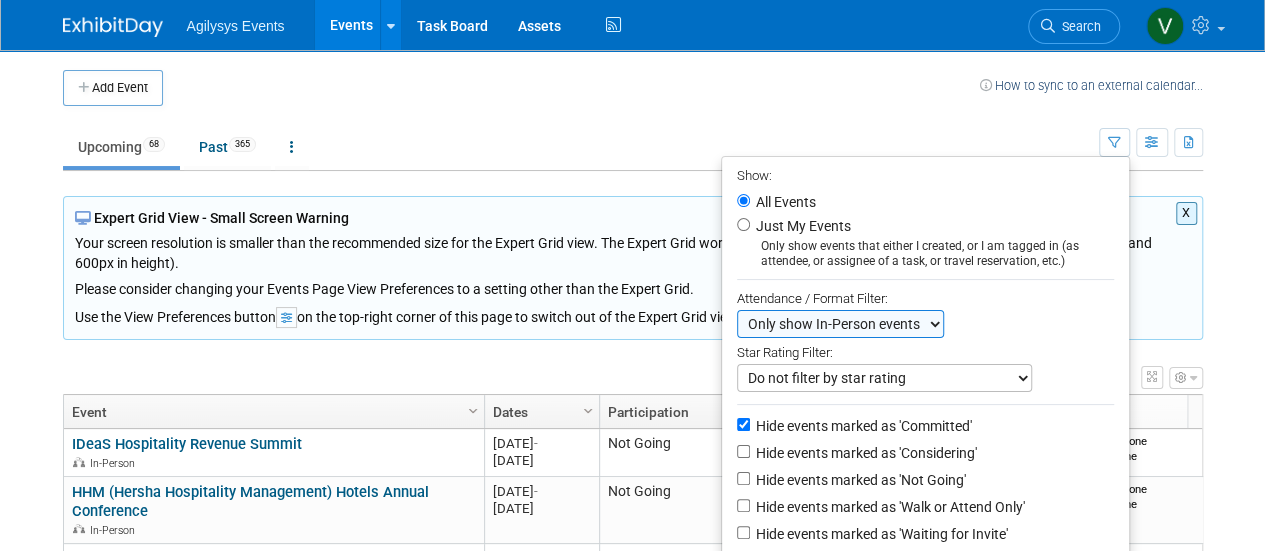 click on "Do not filter by star rating
Only show events with no ratings (0 stars)
Only show events rated 1 star
Only show events rated 1 star & up
Only show events rated 2 stars
Only show events rated 2 stars & up
Only show events rated 3 stars" at bounding box center (884, 378) 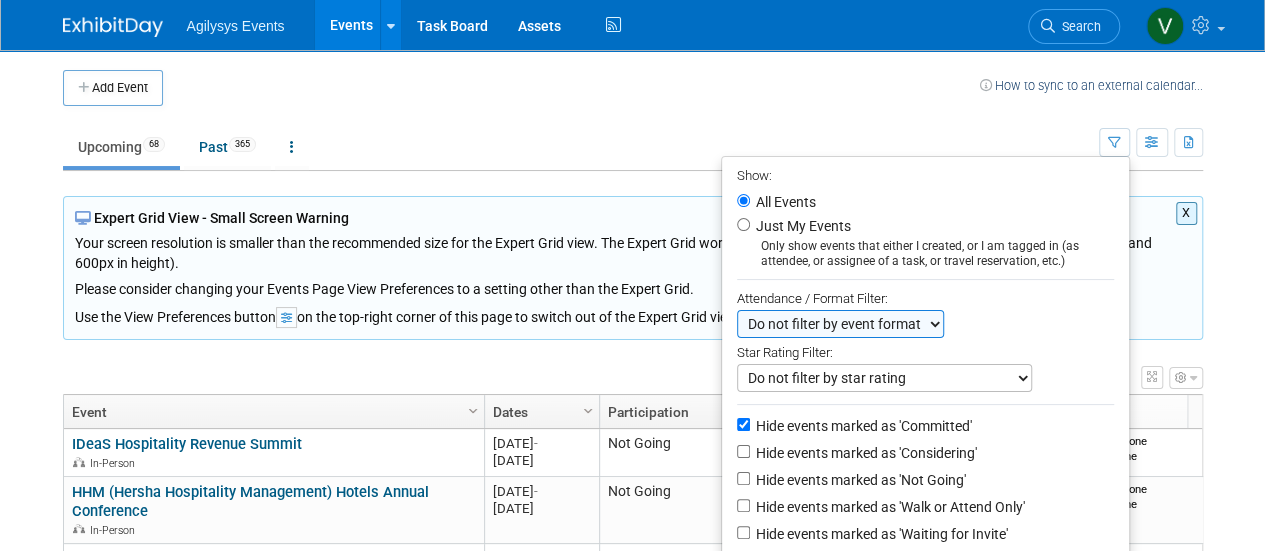click on "Do not filter by event format
Only show In-Person events
Only show Virtual events
Only show Hybrid events" at bounding box center (840, 324) 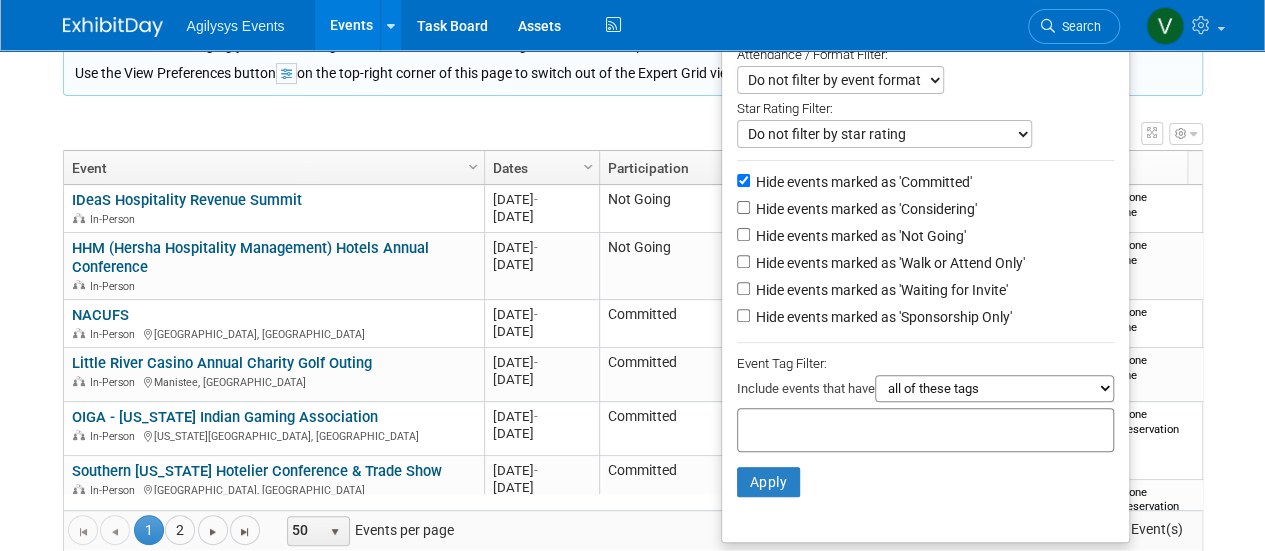 scroll, scrollTop: 281, scrollLeft: 0, axis: vertical 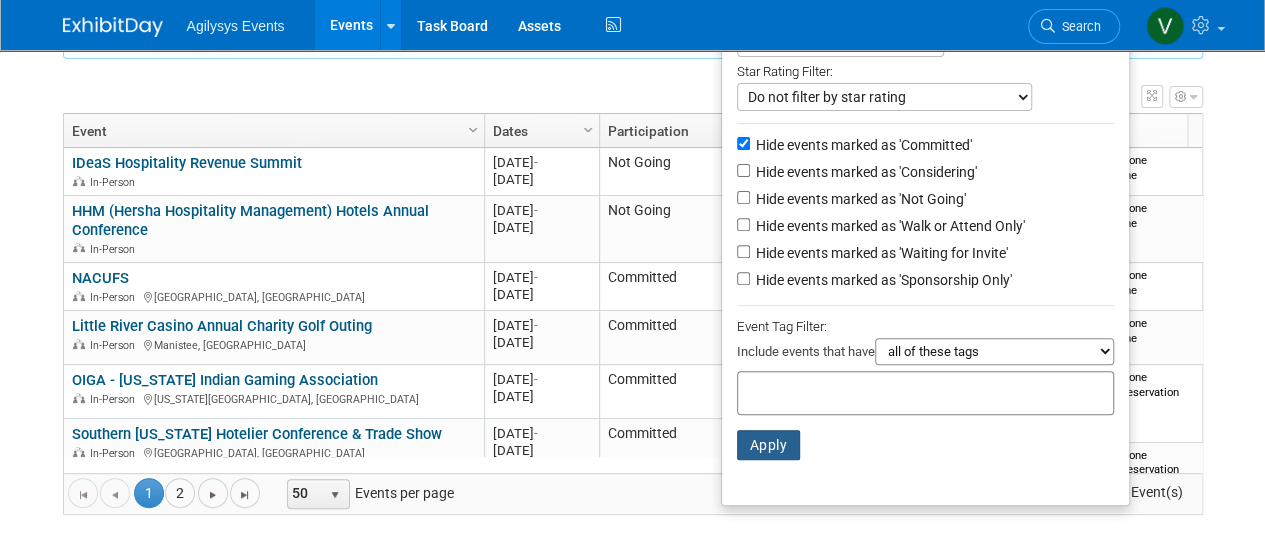 click on "Apply" at bounding box center (769, 445) 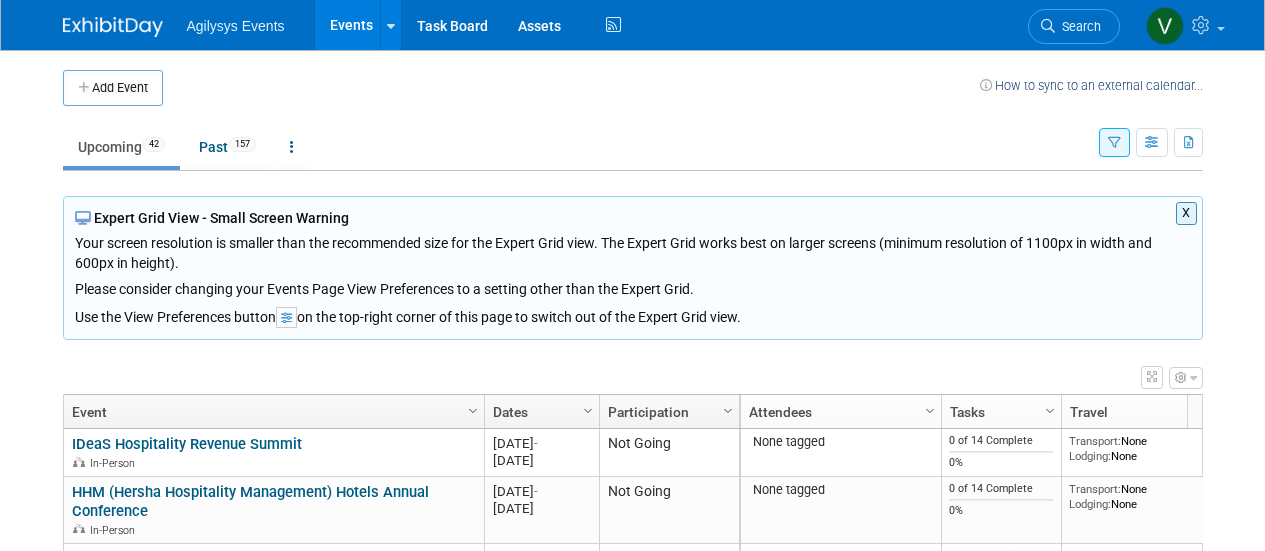 scroll, scrollTop: 0, scrollLeft: 0, axis: both 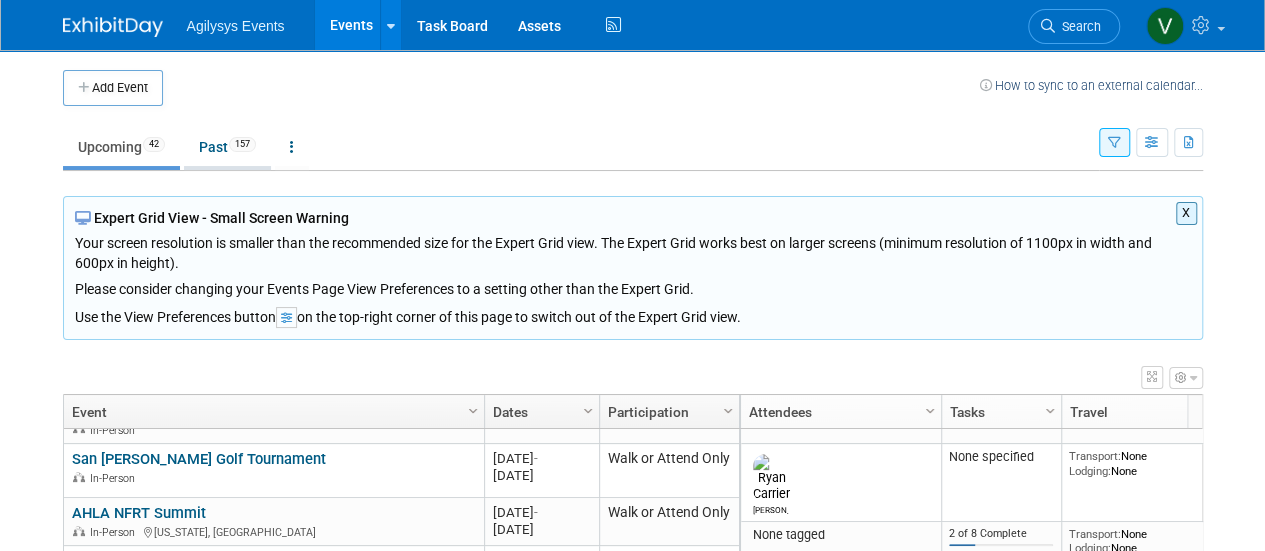 click on "Past
157" at bounding box center (227, 147) 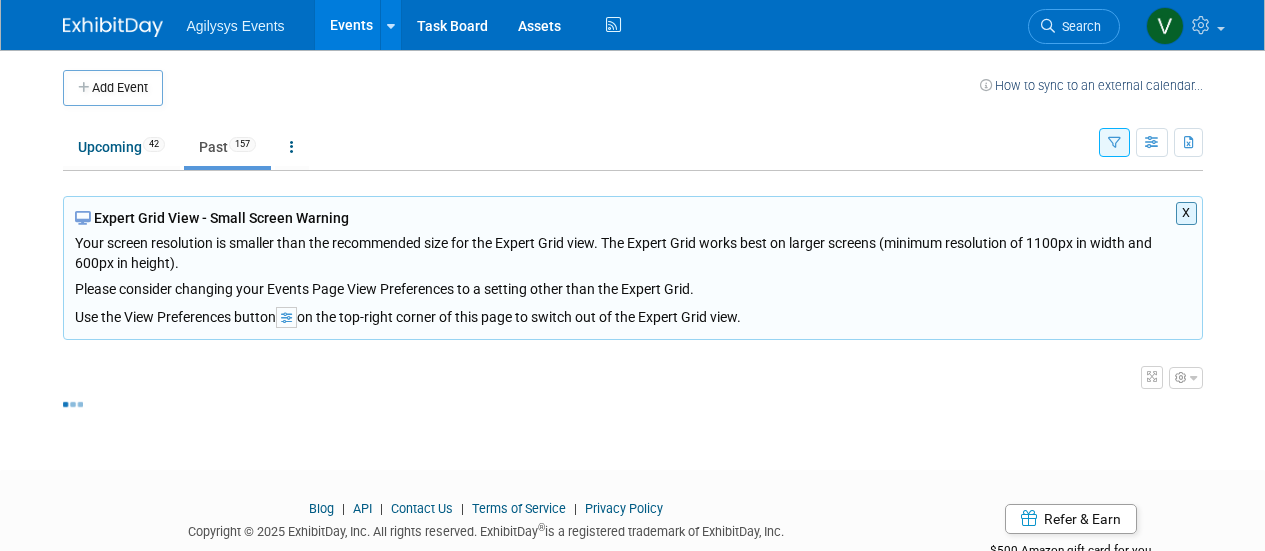 scroll, scrollTop: 0, scrollLeft: 0, axis: both 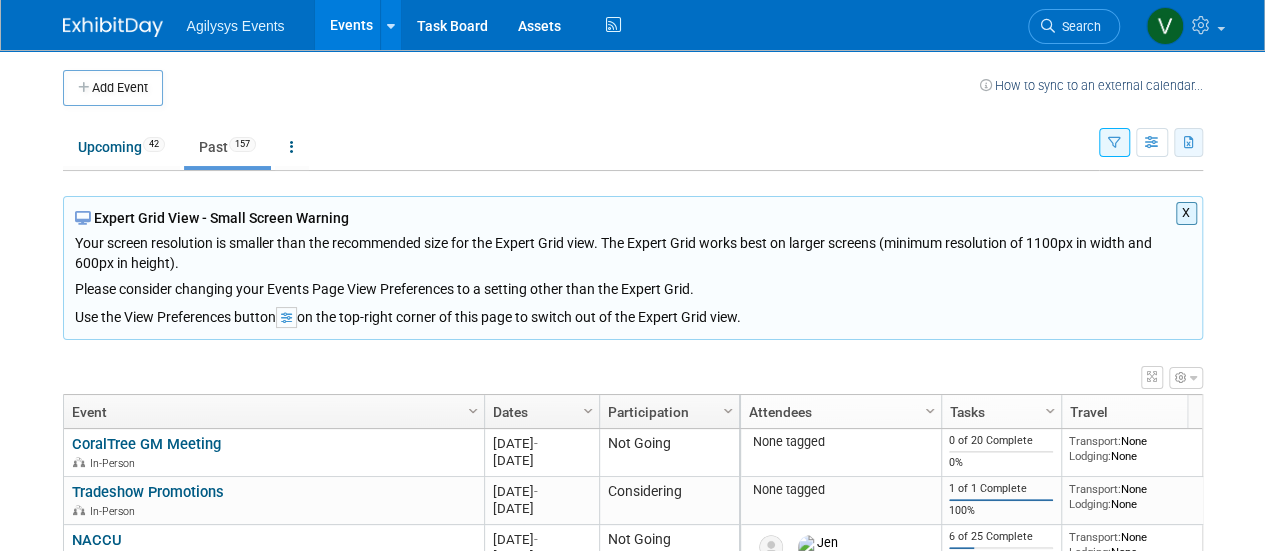 click at bounding box center [1189, 143] 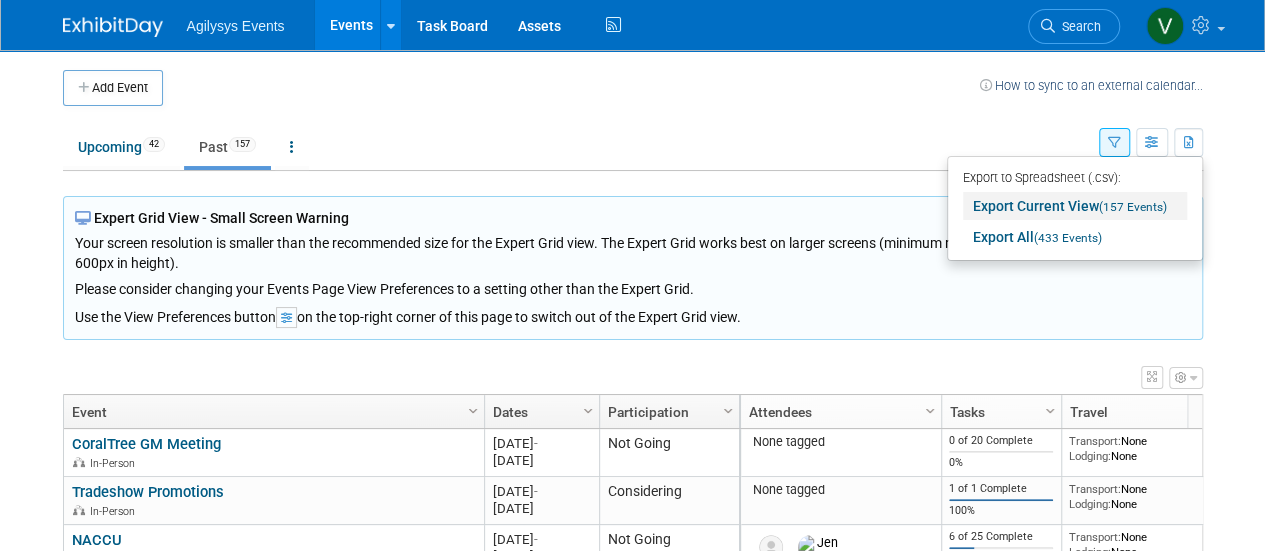 click on "Export Current View  (157 Events)" at bounding box center [1075, 206] 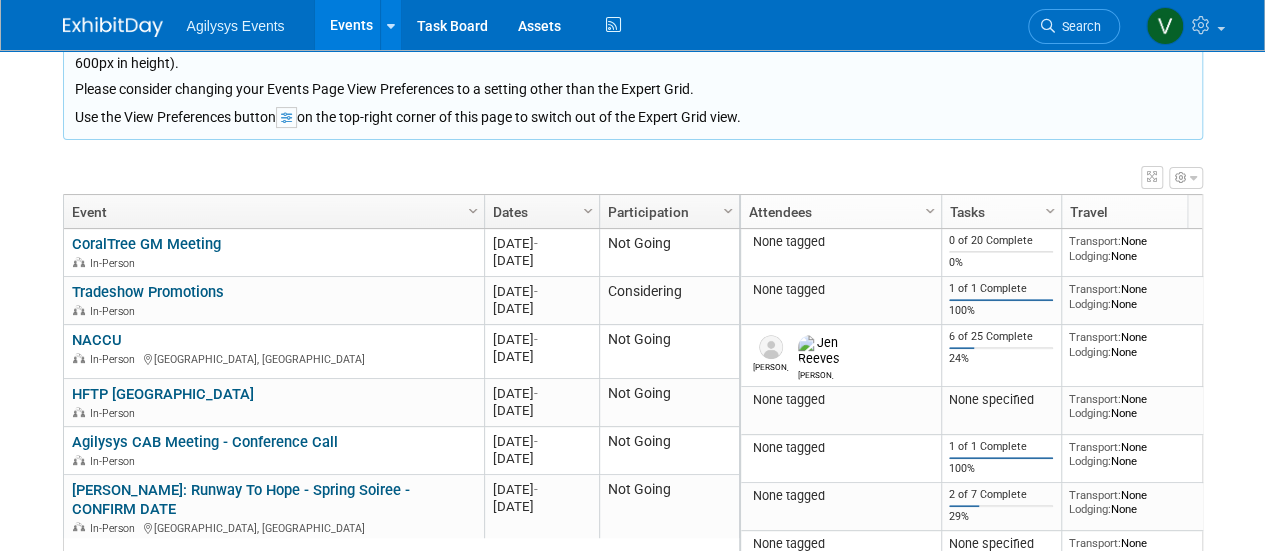 scroll, scrollTop: 0, scrollLeft: 0, axis: both 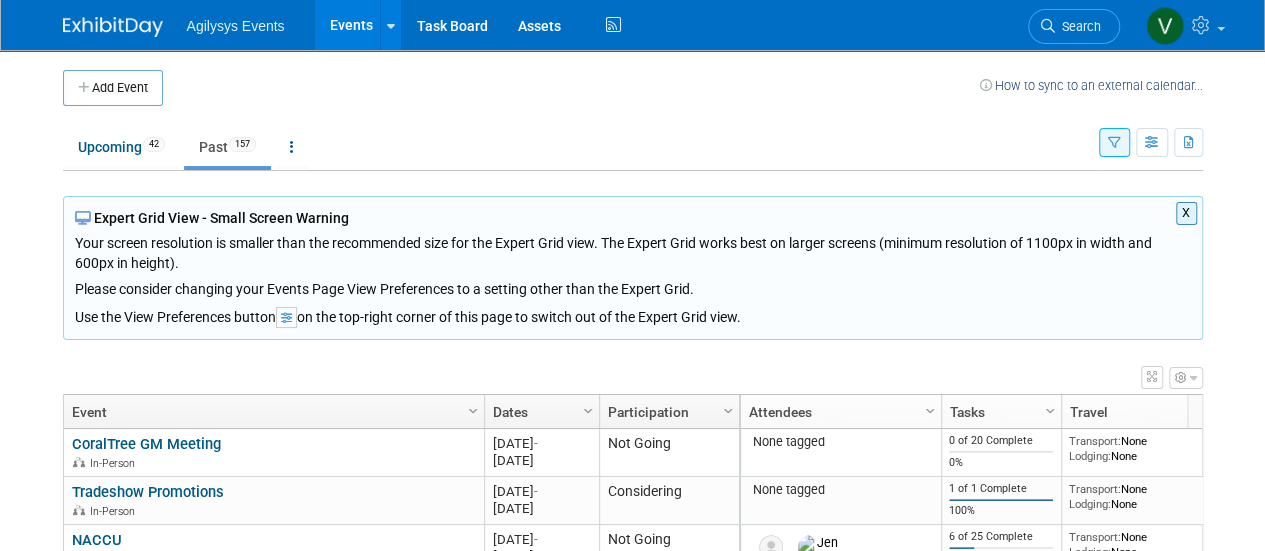 click at bounding box center [1114, 143] 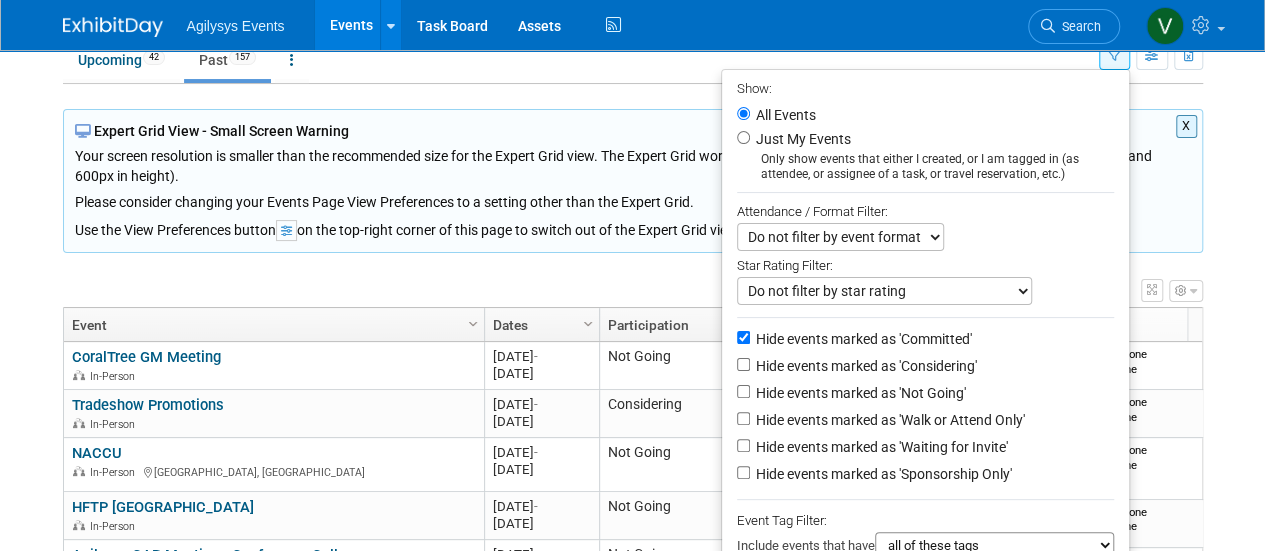 scroll, scrollTop: 200, scrollLeft: 0, axis: vertical 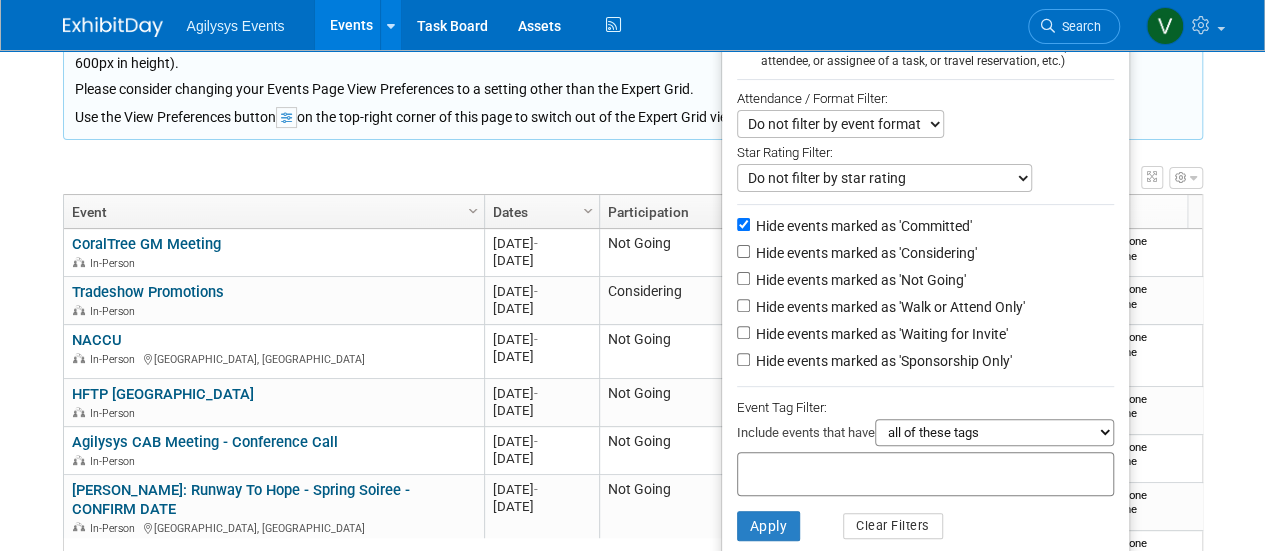 click on "Hide events marked as 'Committed'" at bounding box center (862, 226) 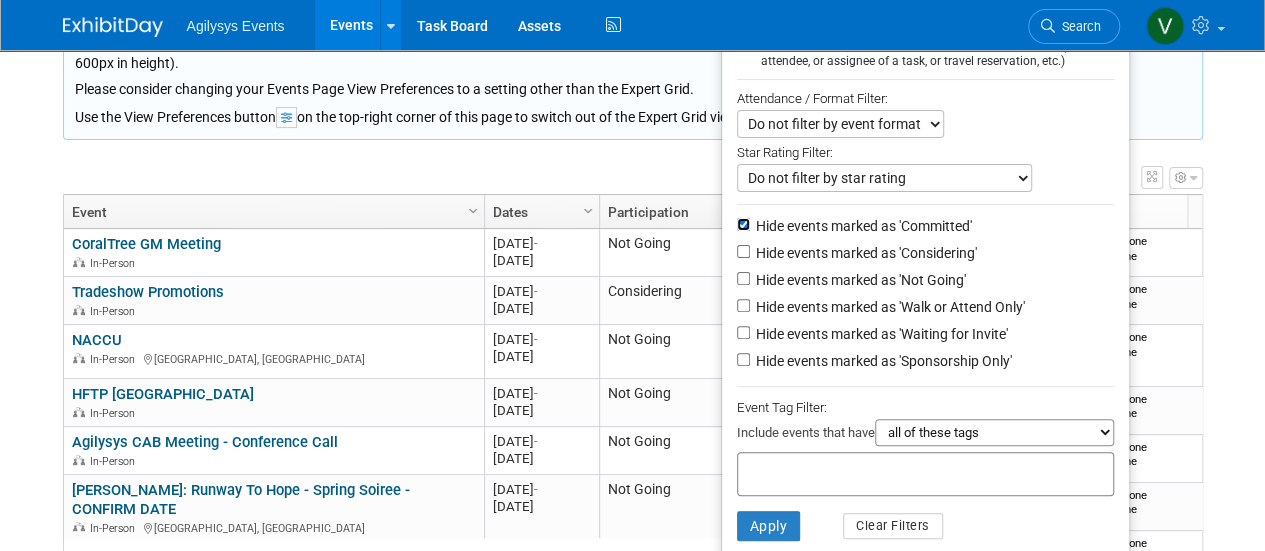 click on "Hide events marked as 'Committed'" at bounding box center (743, 224) 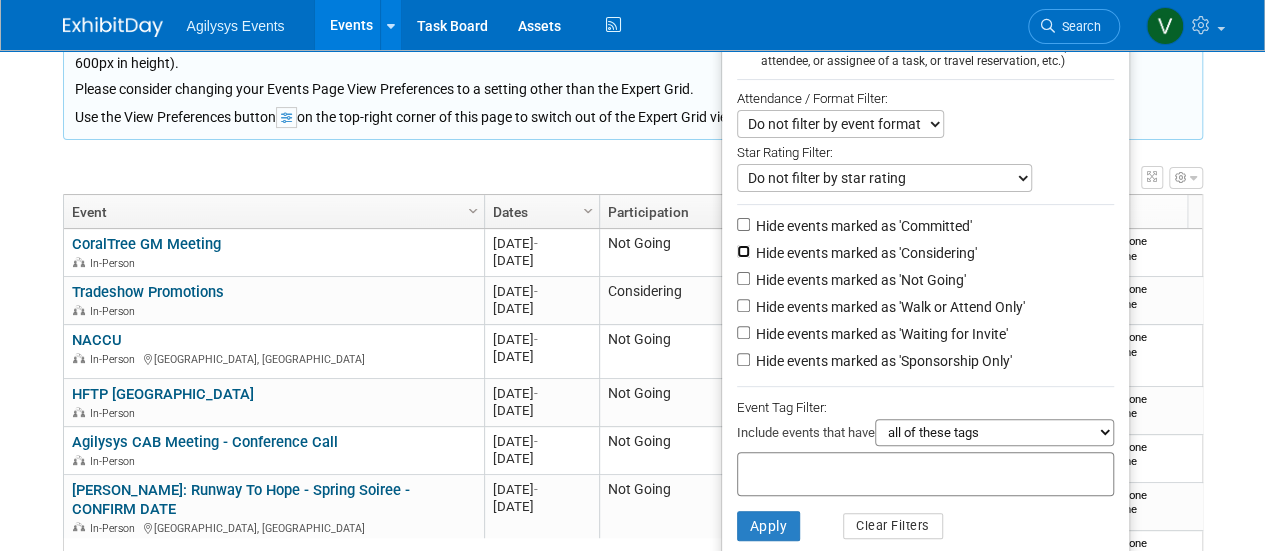 click on "Hide events marked as 'Considering'" at bounding box center [743, 251] 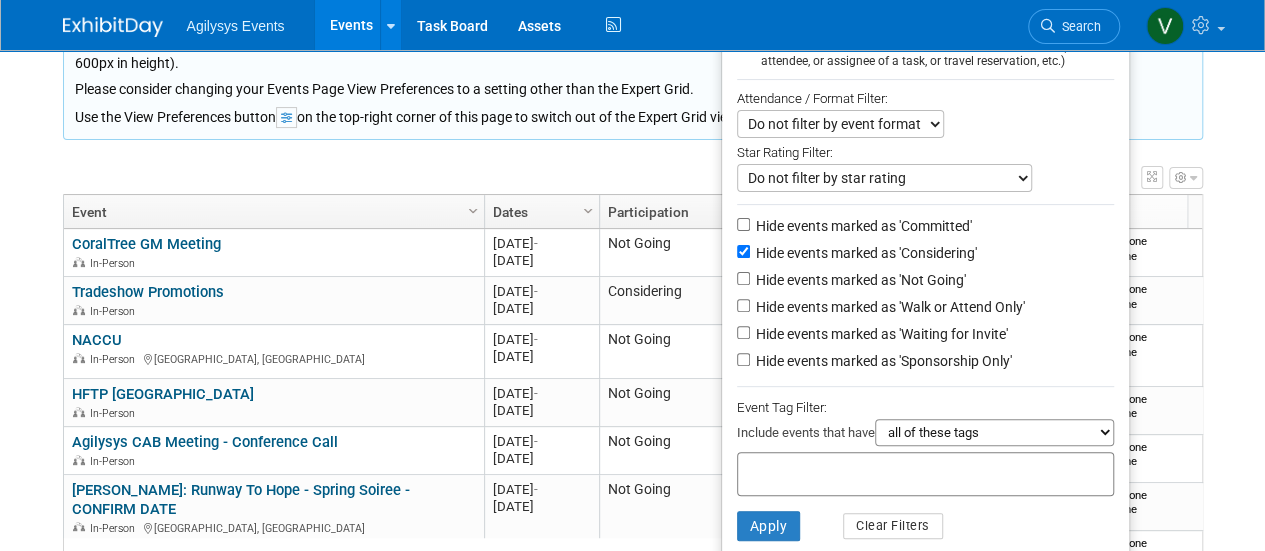 click on "Hide events marked as 'Not Going'" at bounding box center [925, 281] 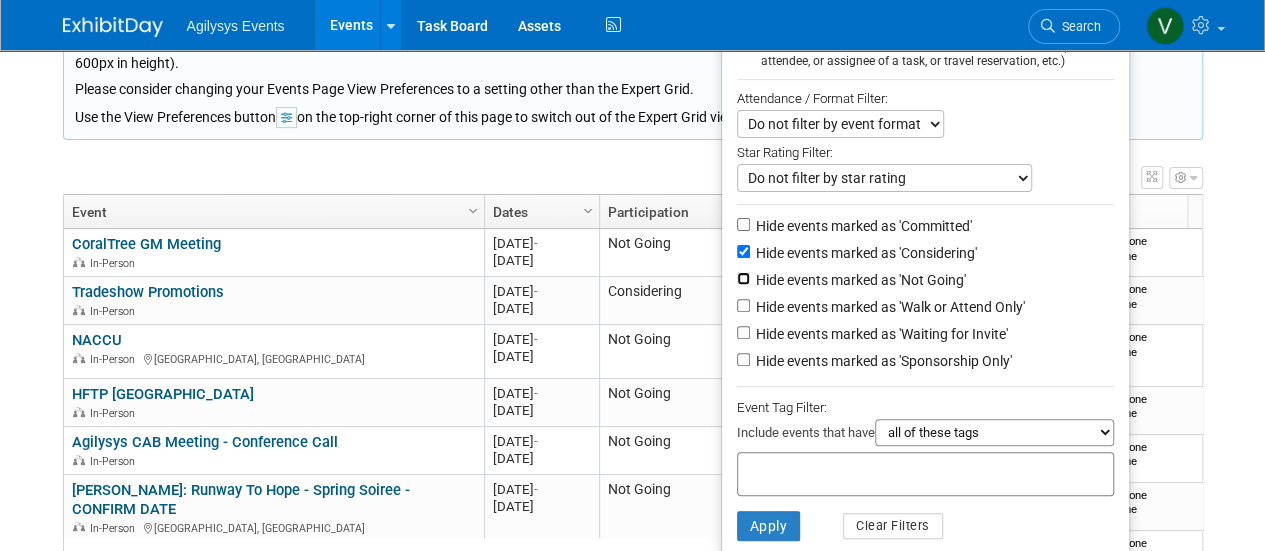 click on "Hide events marked as 'Not Going'" at bounding box center [743, 278] 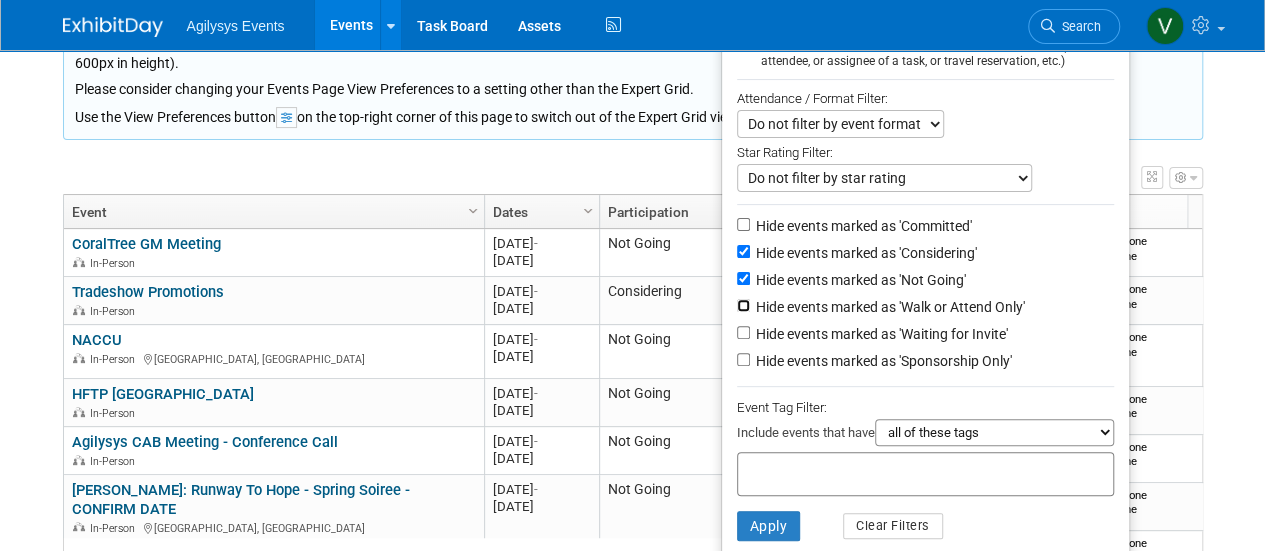 click on "Hide events marked as 'Walk or Attend Only'" at bounding box center [743, 305] 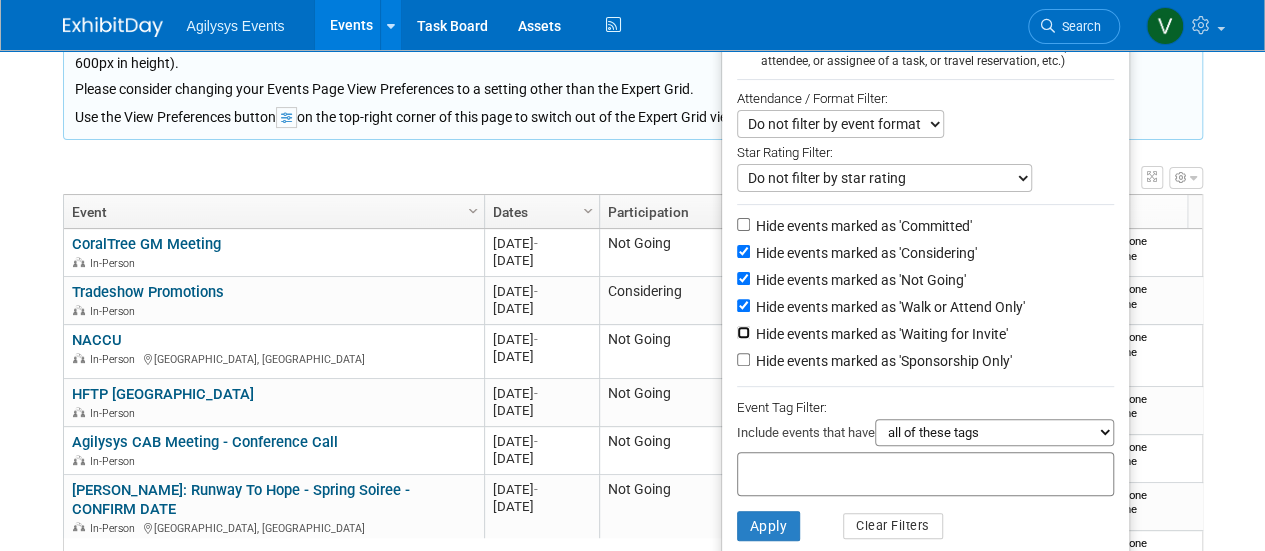 click on "Hide events marked as 'Waiting for Invite'" at bounding box center (743, 332) 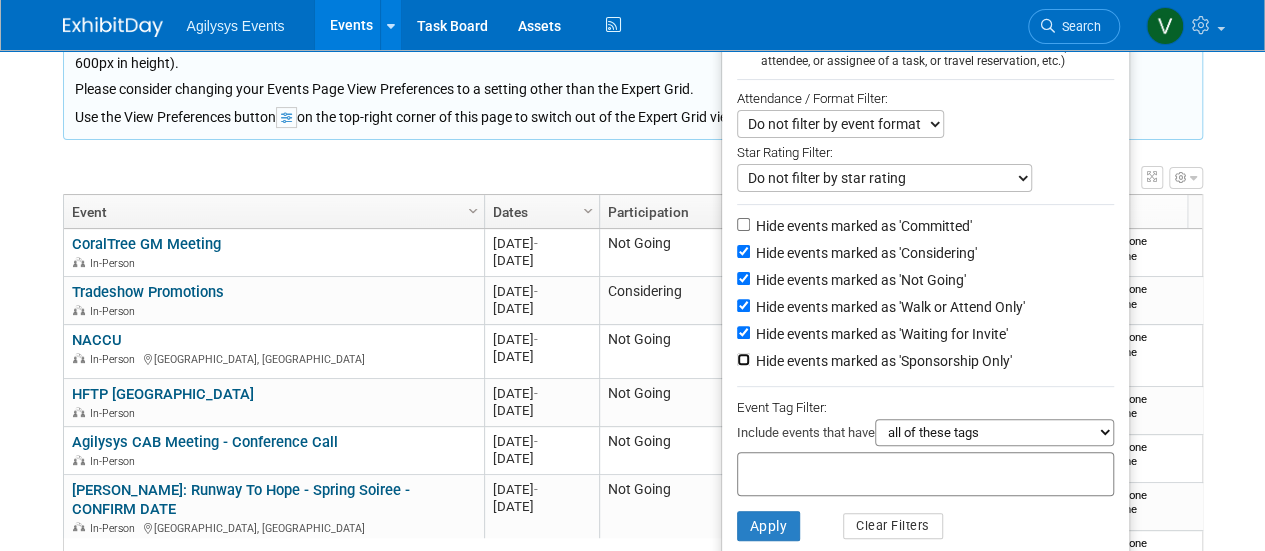 click on "Hide events marked as 'Sponsorship Only'" at bounding box center (743, 359) 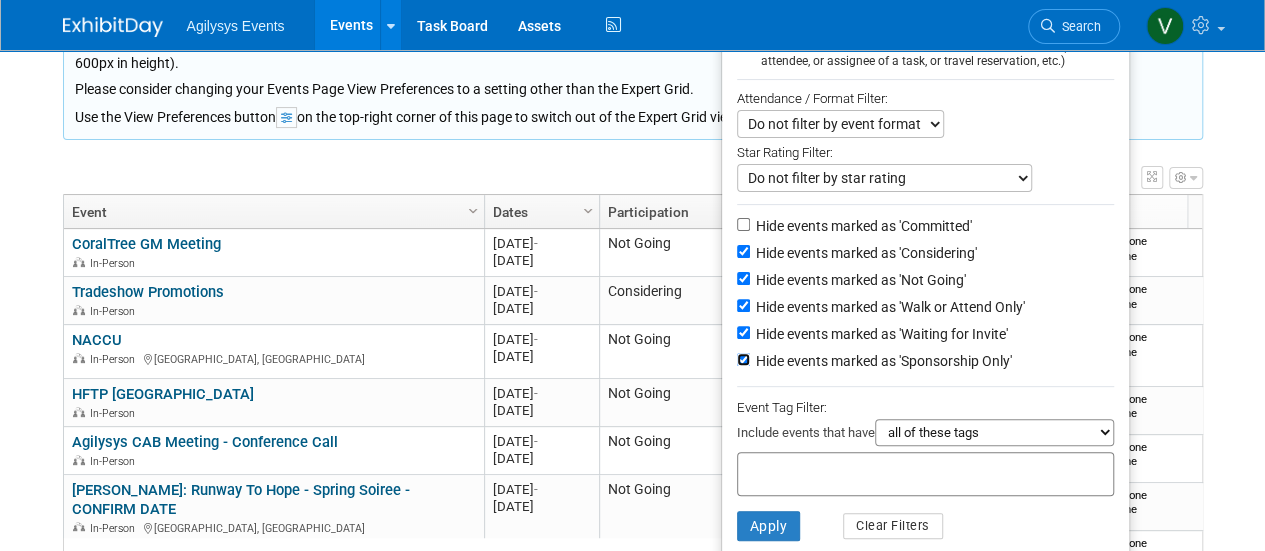 scroll, scrollTop: 281, scrollLeft: 0, axis: vertical 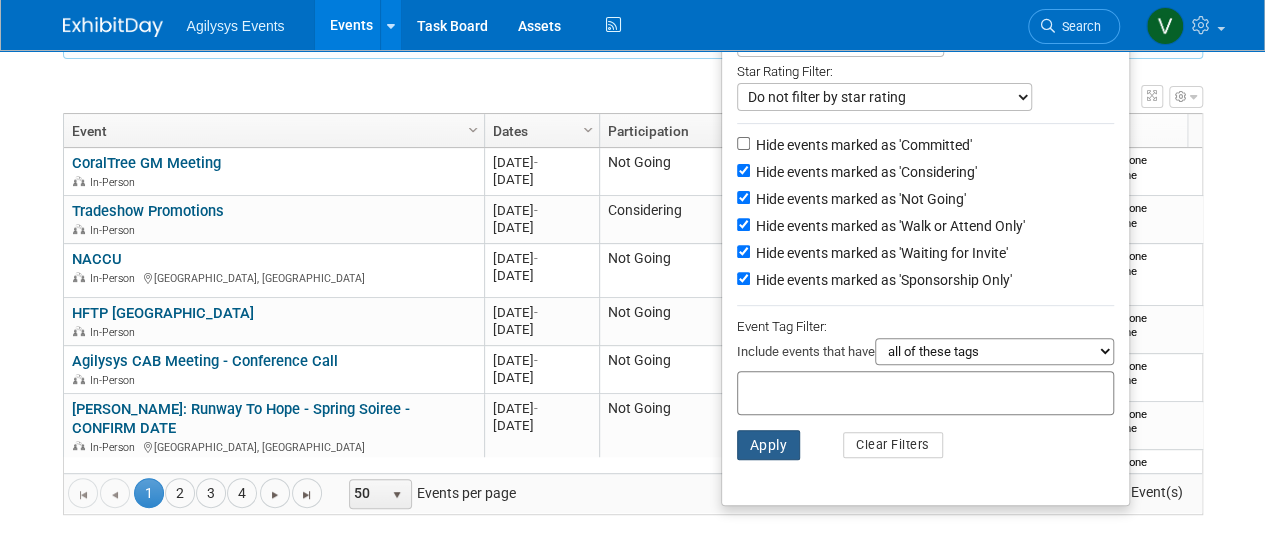 click on "Apply" at bounding box center [769, 445] 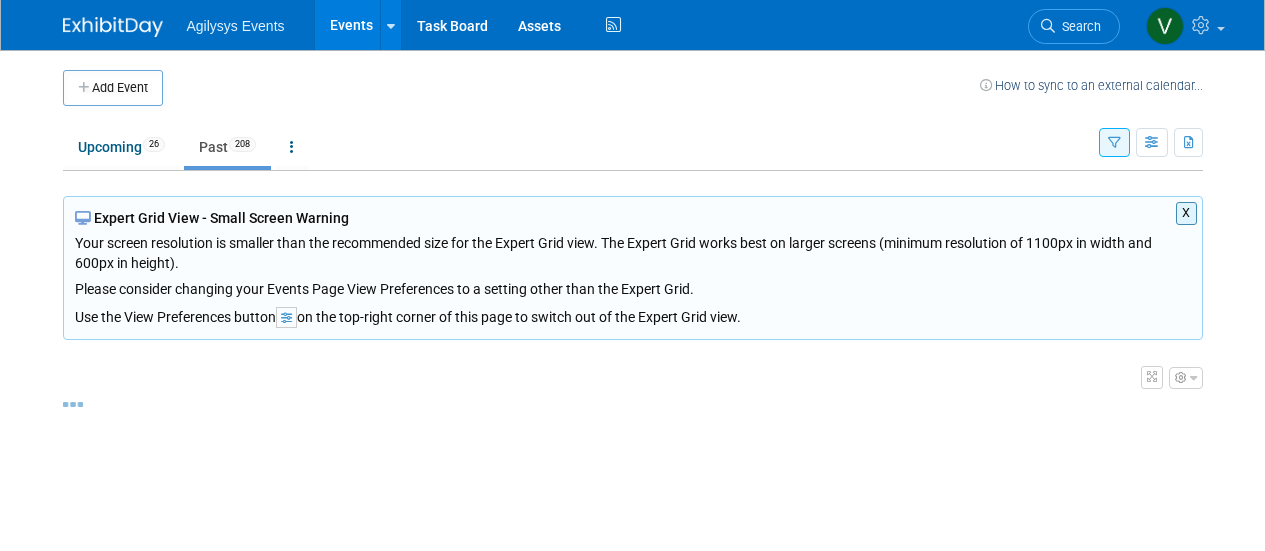 scroll, scrollTop: 0, scrollLeft: 0, axis: both 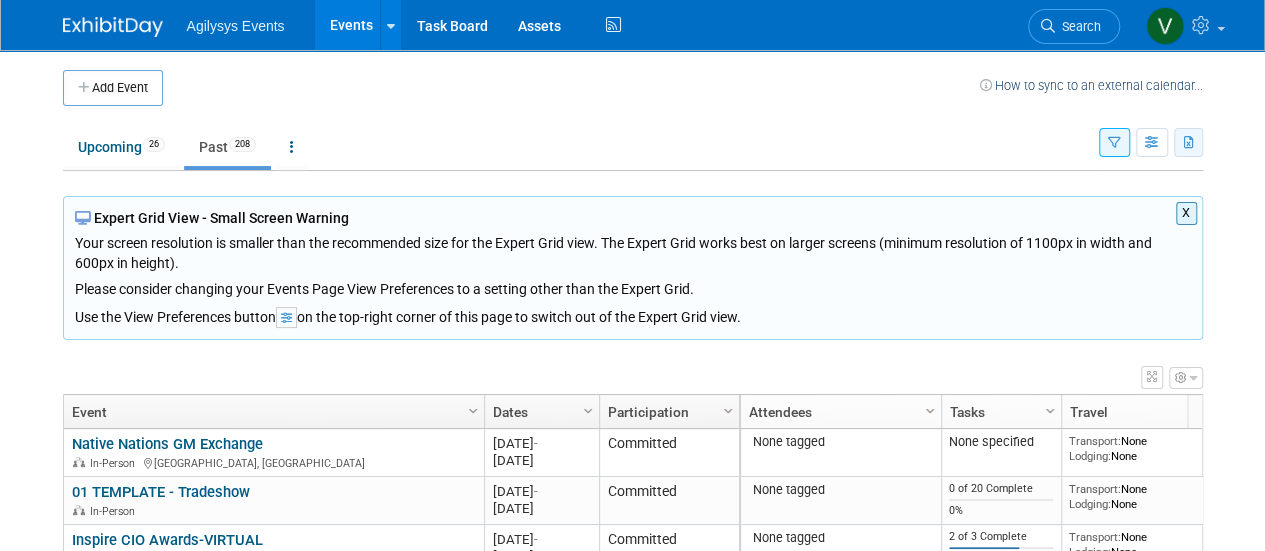 click at bounding box center [1189, 143] 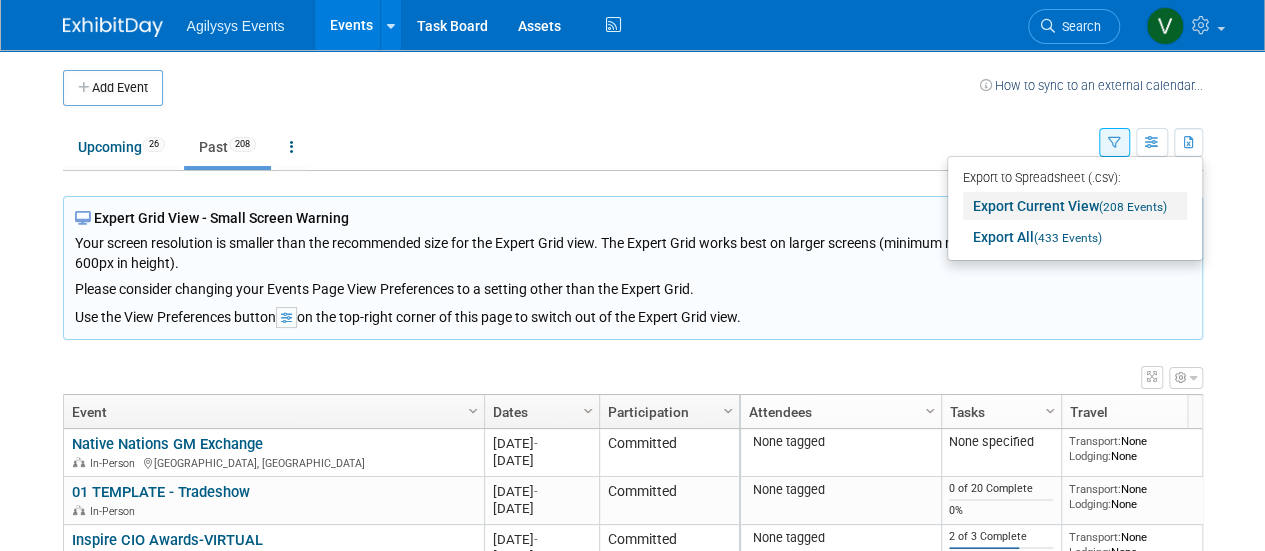 click on "Export Current View  (208 Events)" at bounding box center [1075, 206] 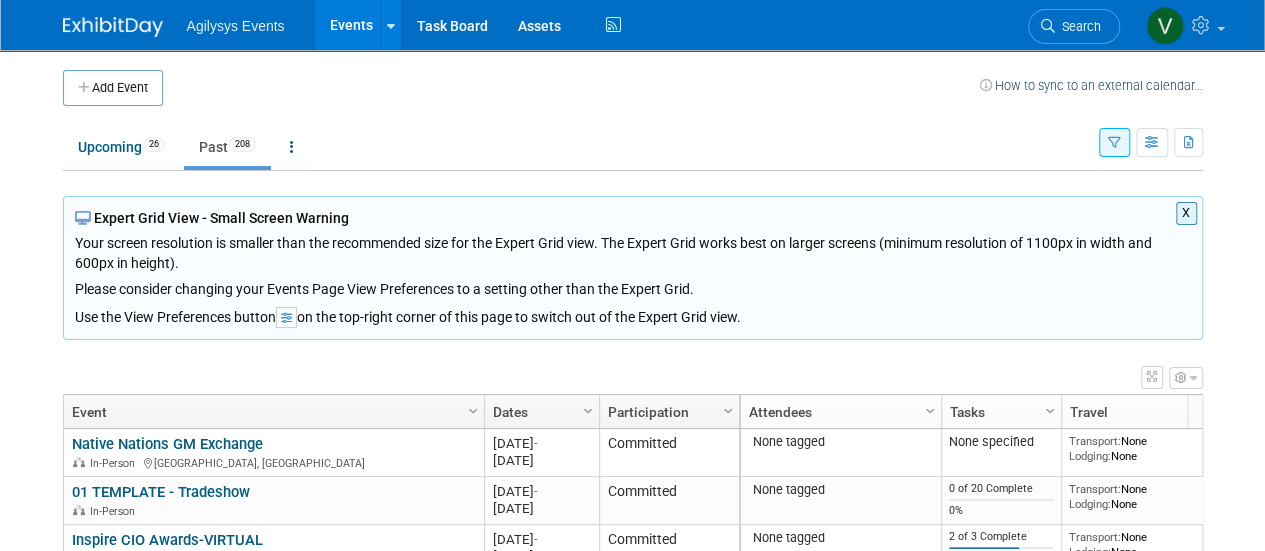 scroll, scrollTop: 120, scrollLeft: 0, axis: vertical 